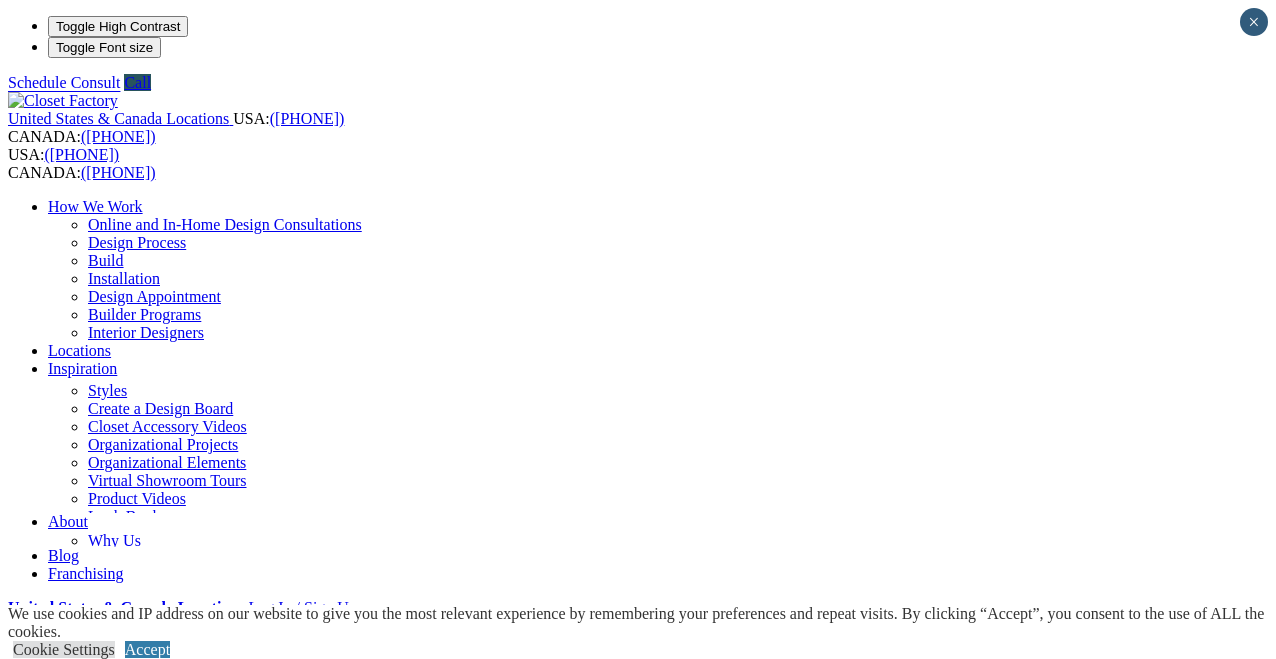 scroll, scrollTop: 156, scrollLeft: 0, axis: vertical 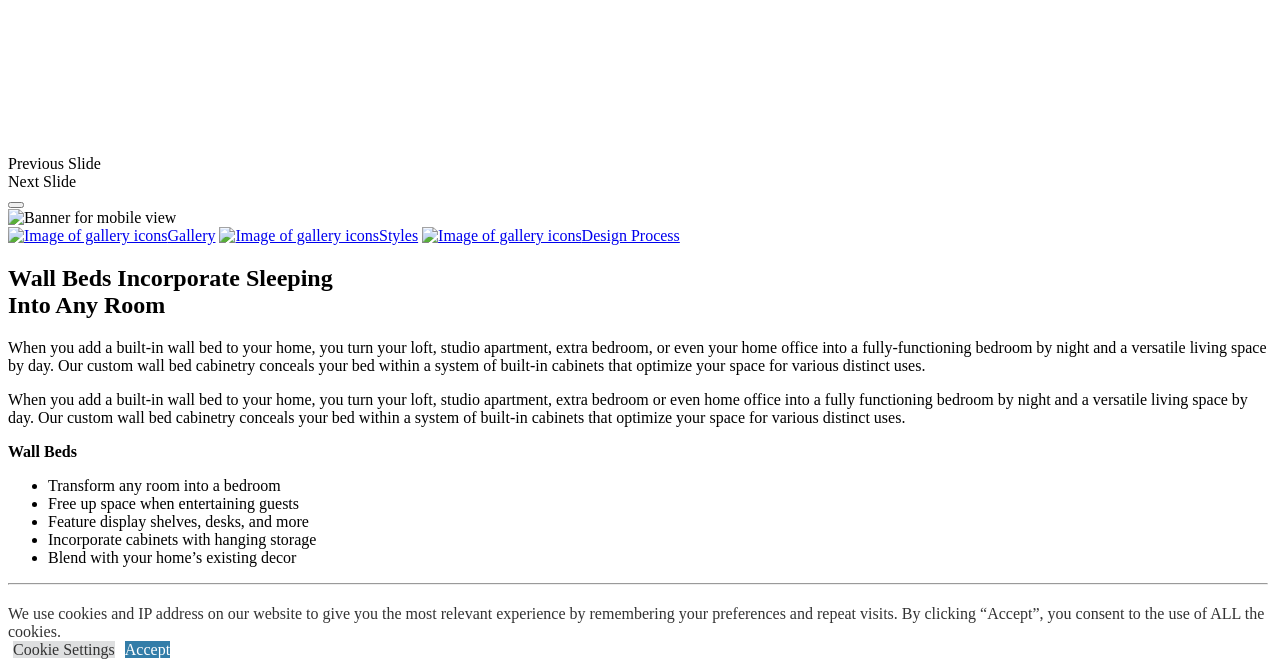 click at bounding box center (623, 1277) 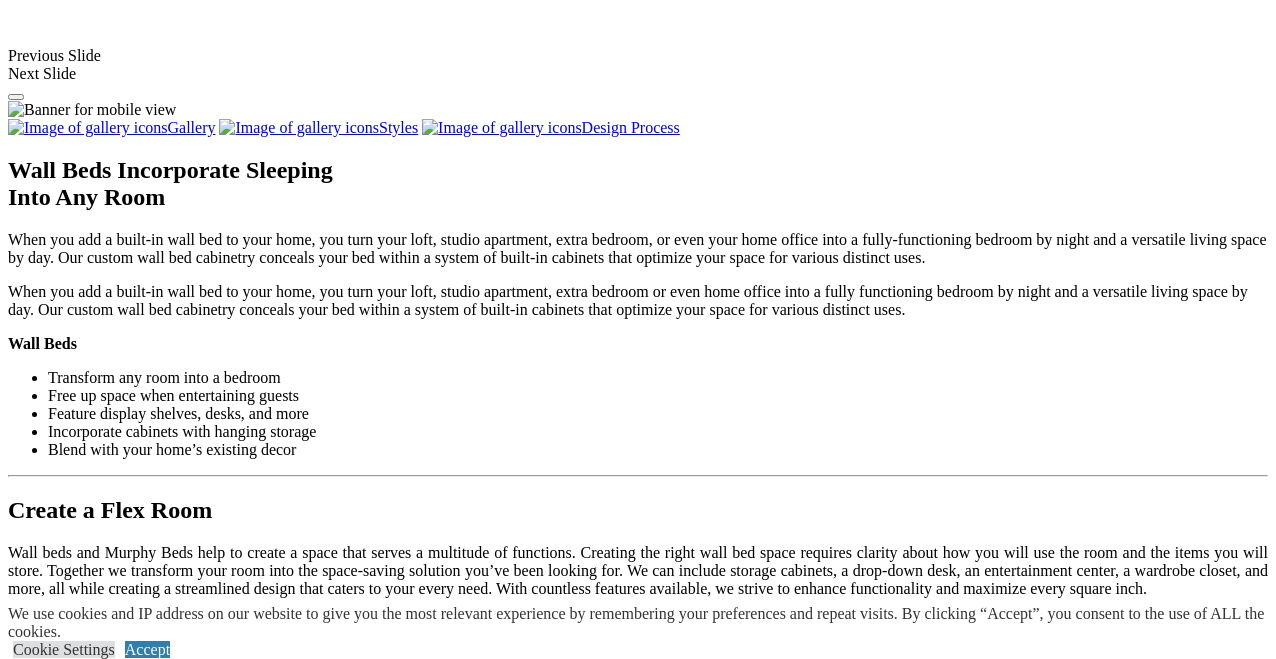 click at bounding box center [132, 1169] 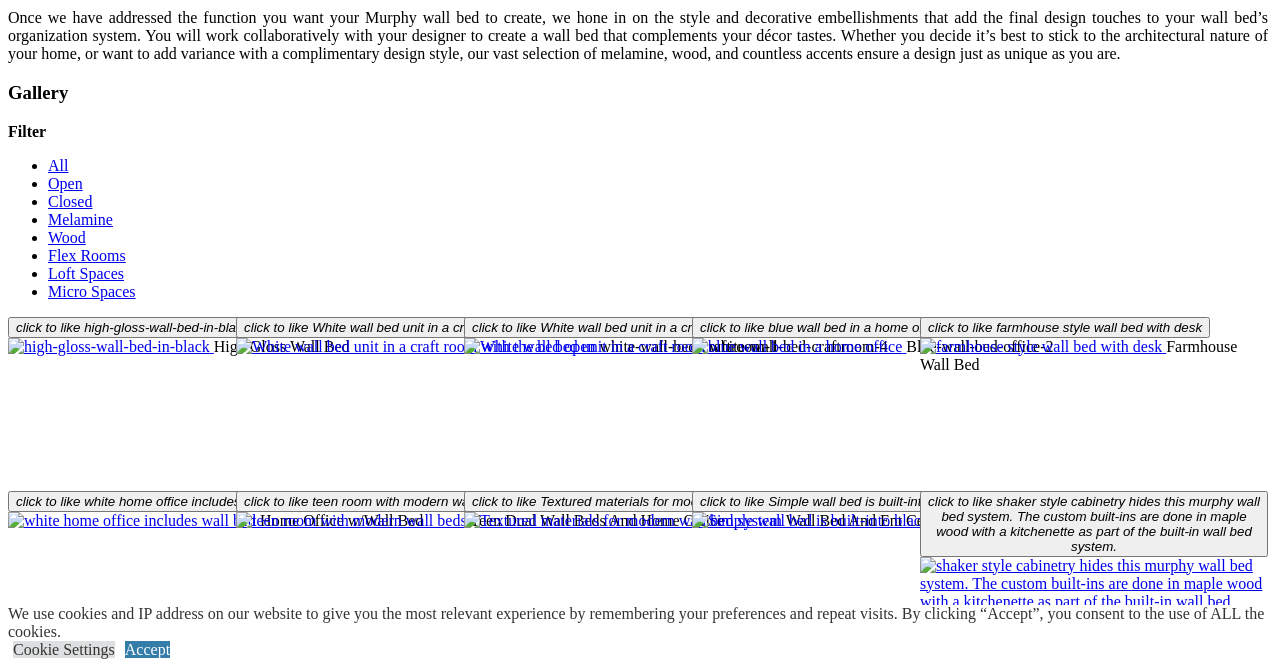 scroll, scrollTop: 2135, scrollLeft: 0, axis: vertical 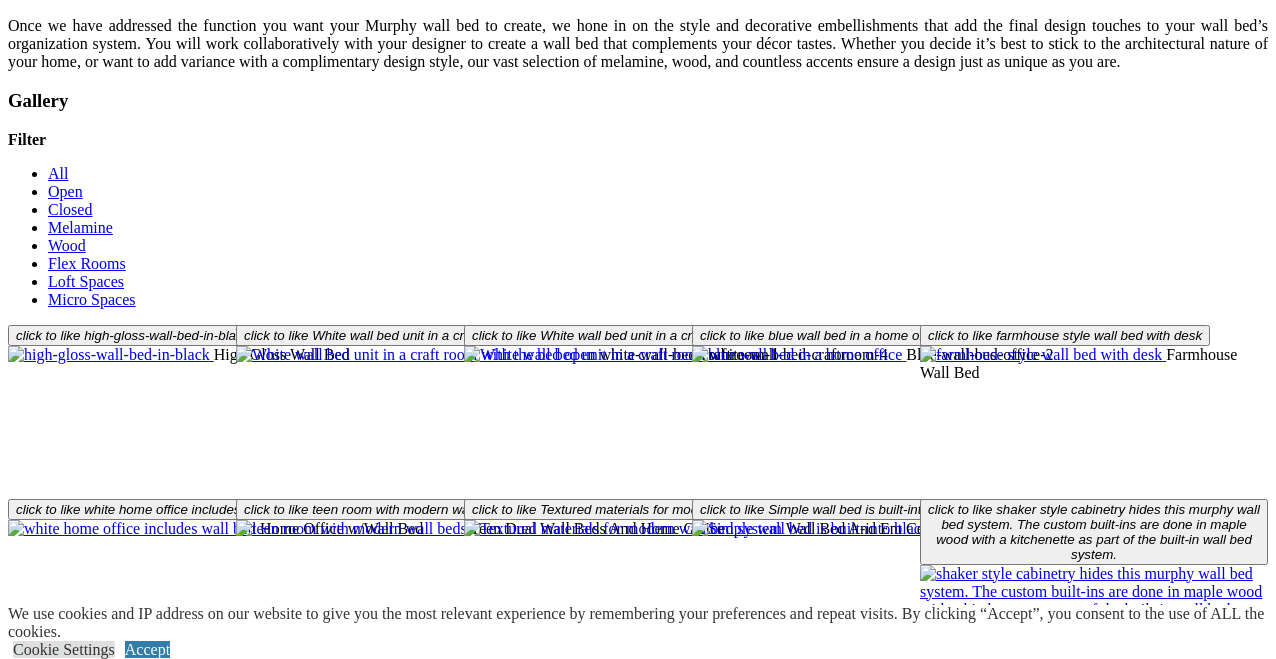 click on "Load More" at bounding box center [44, 1029] 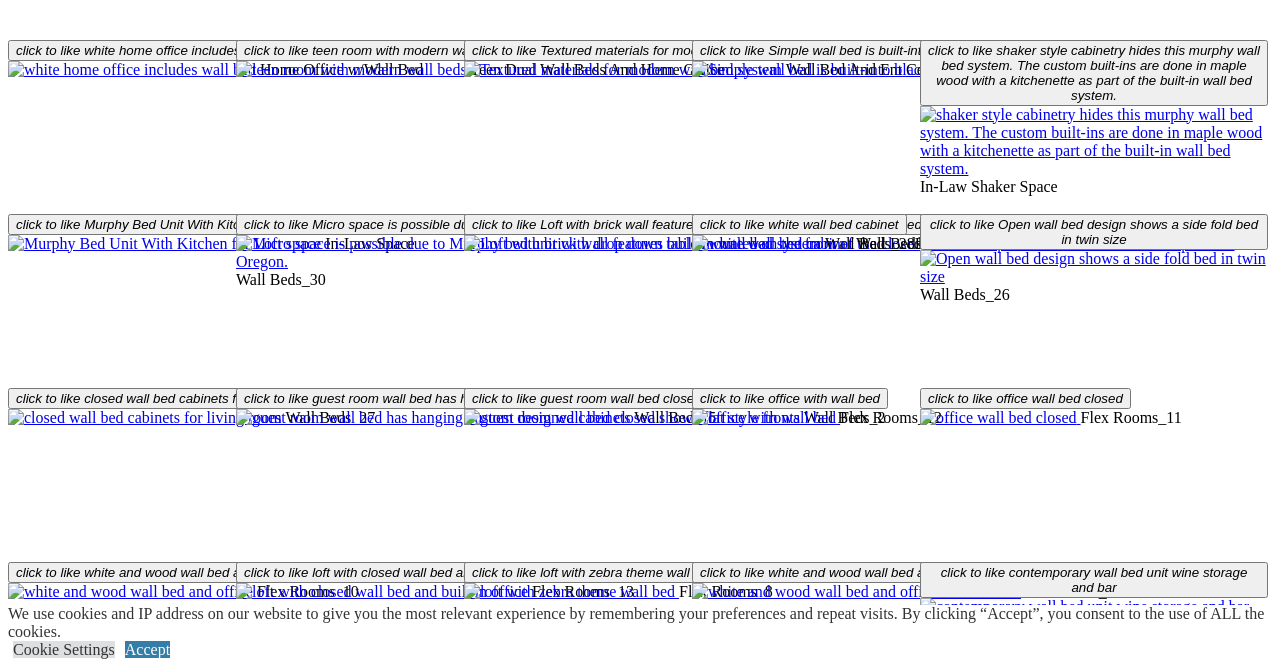 scroll, scrollTop: 2561, scrollLeft: 0, axis: vertical 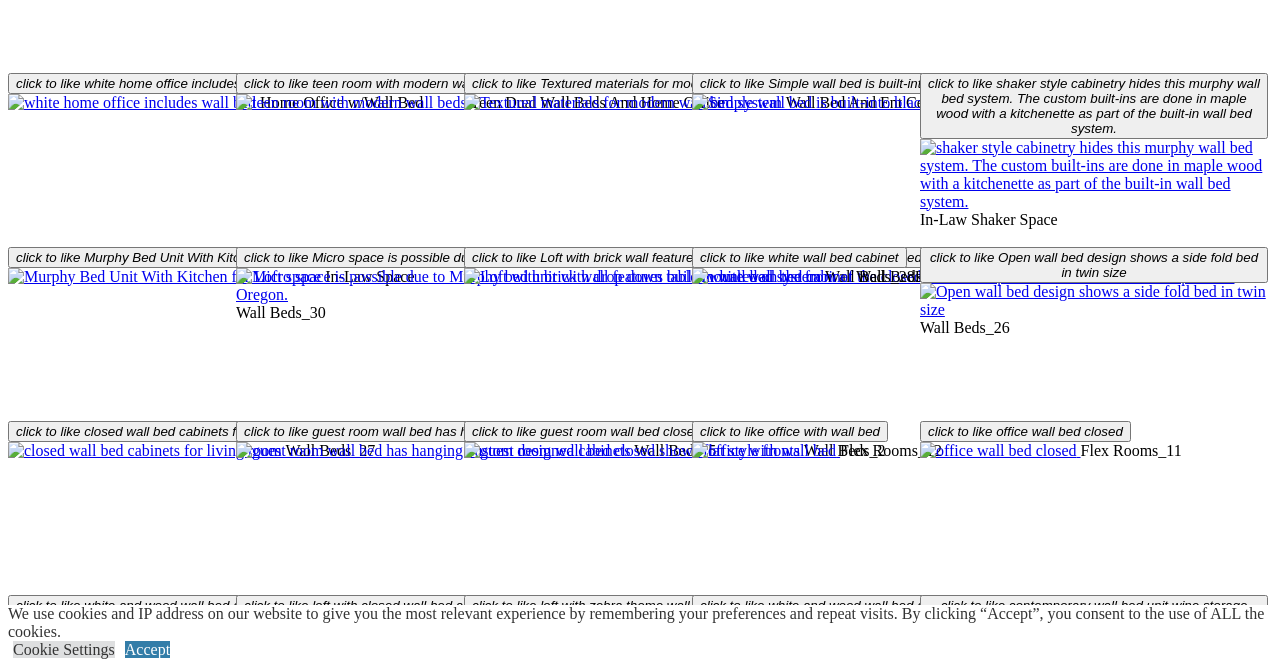 click on "Load More" at bounding box center [44, 1299] 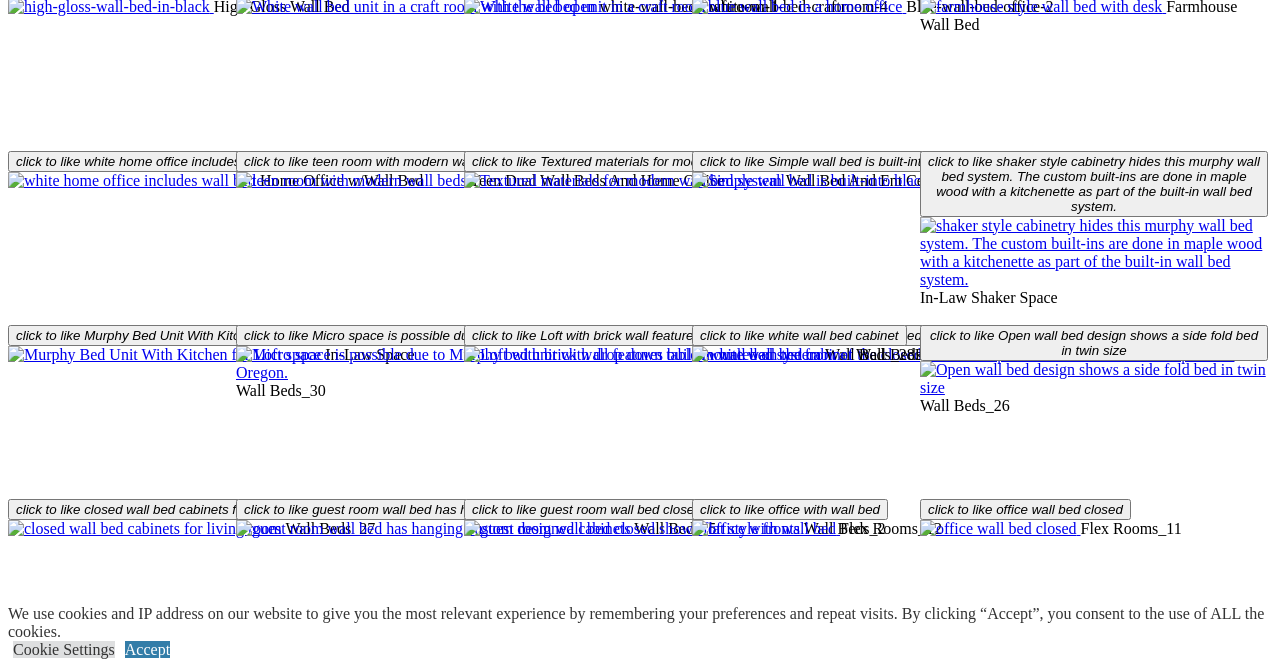 scroll, scrollTop: 2333, scrollLeft: 0, axis: vertical 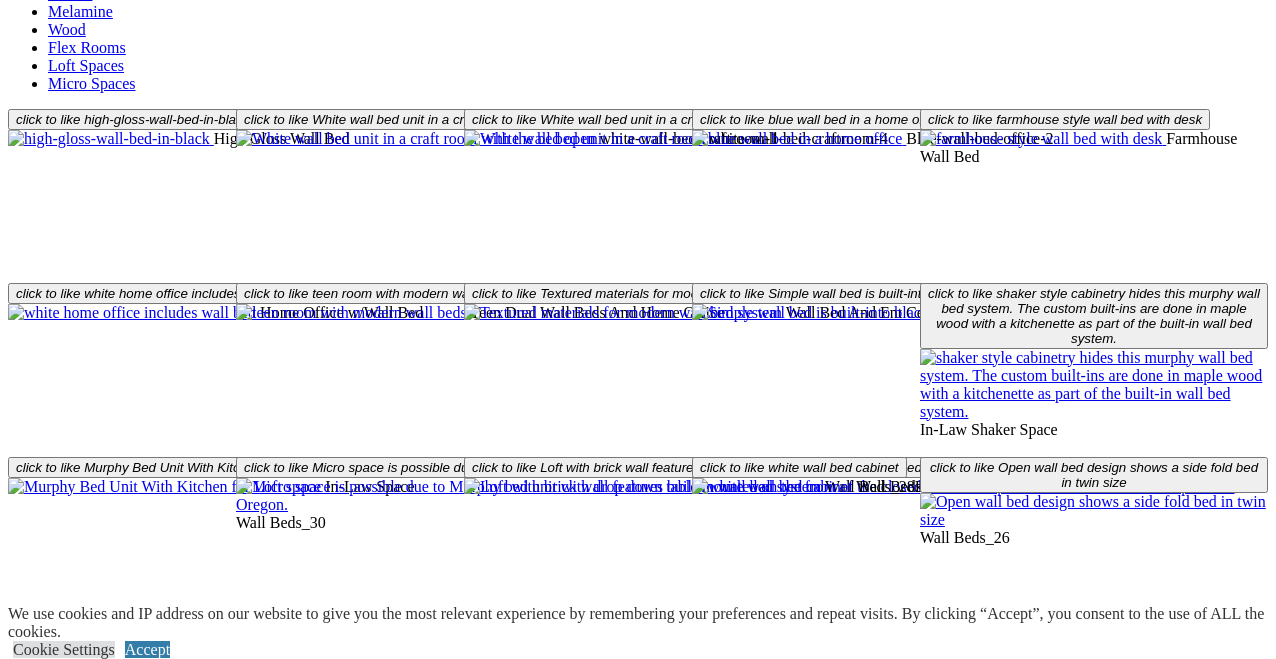 click on "Home Office" at bounding box center [90, -1663] 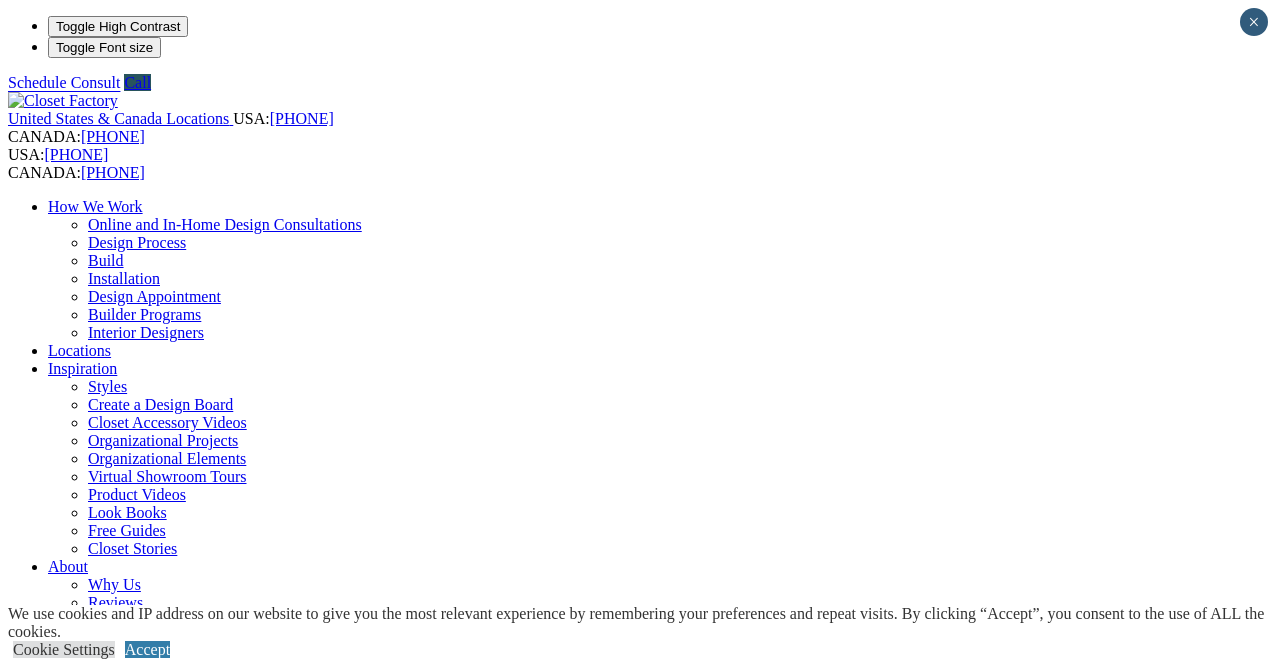 scroll, scrollTop: 0, scrollLeft: 0, axis: both 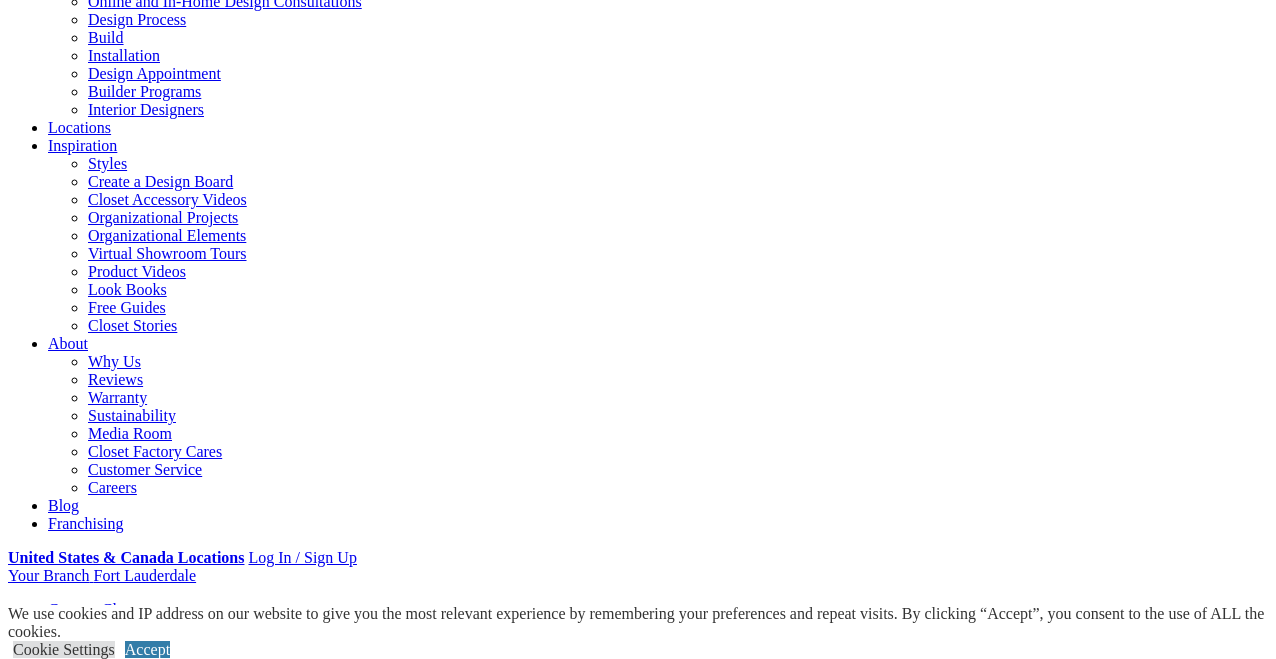 click on "Gallery" at bounding box center (111, 1817) 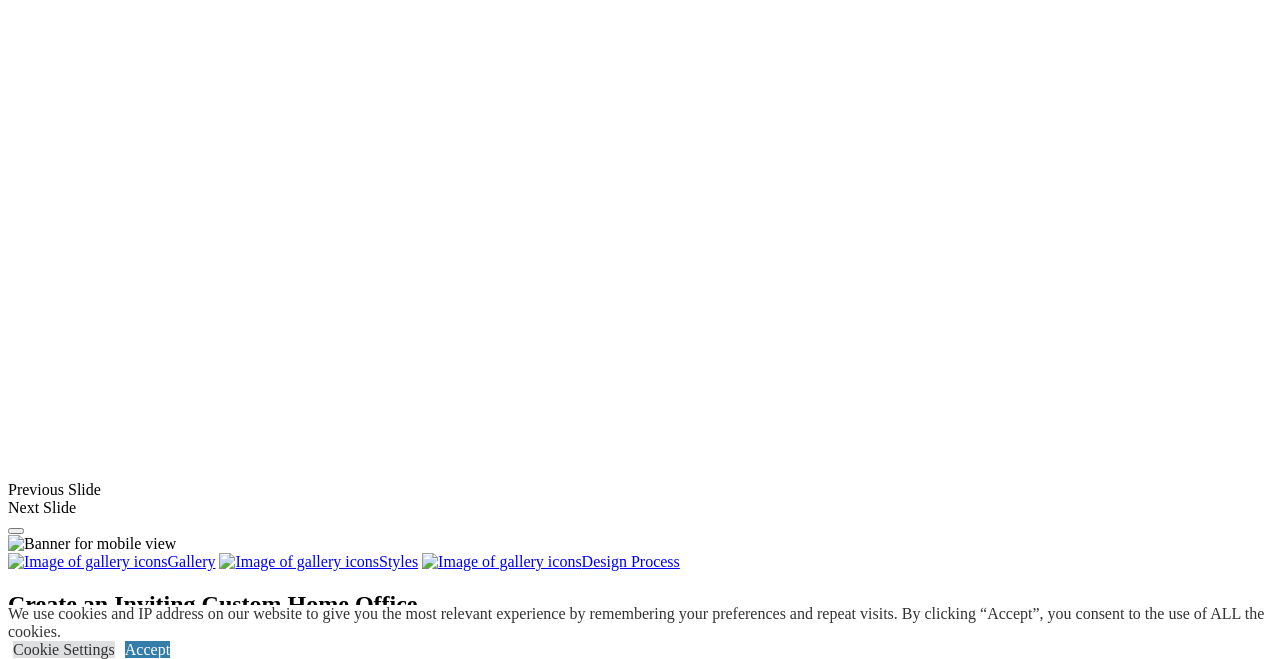 scroll, scrollTop: 1478, scrollLeft: 0, axis: vertical 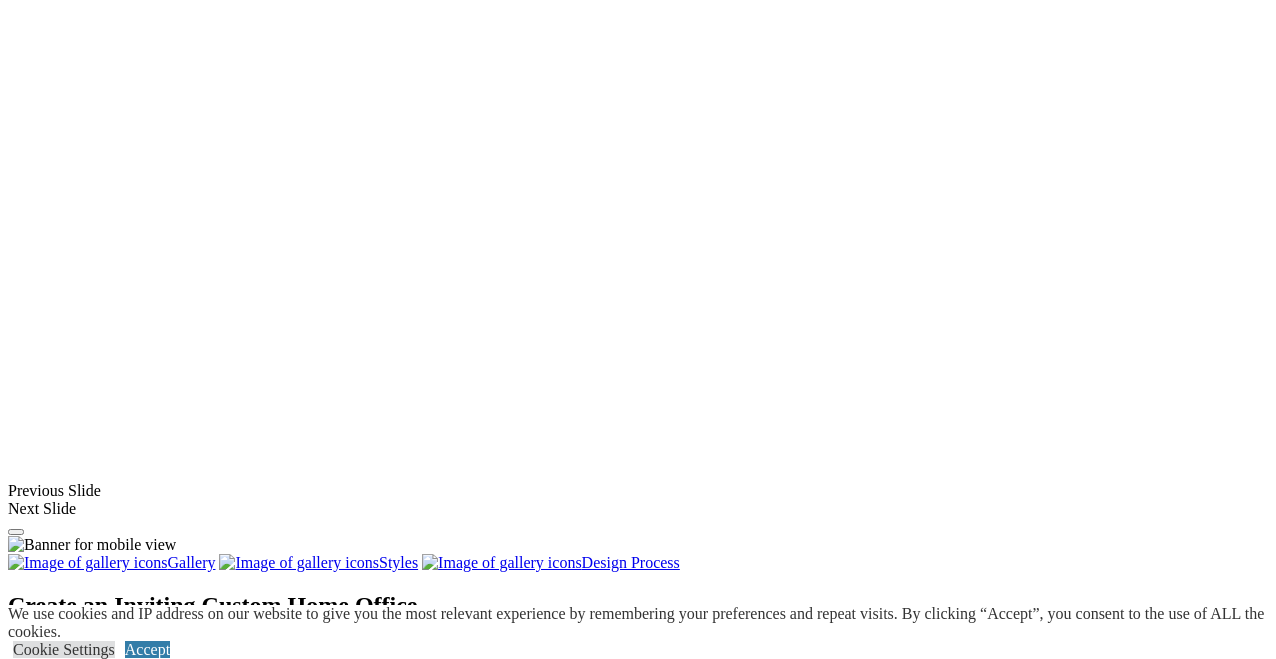 click at bounding box center [74, 1511] 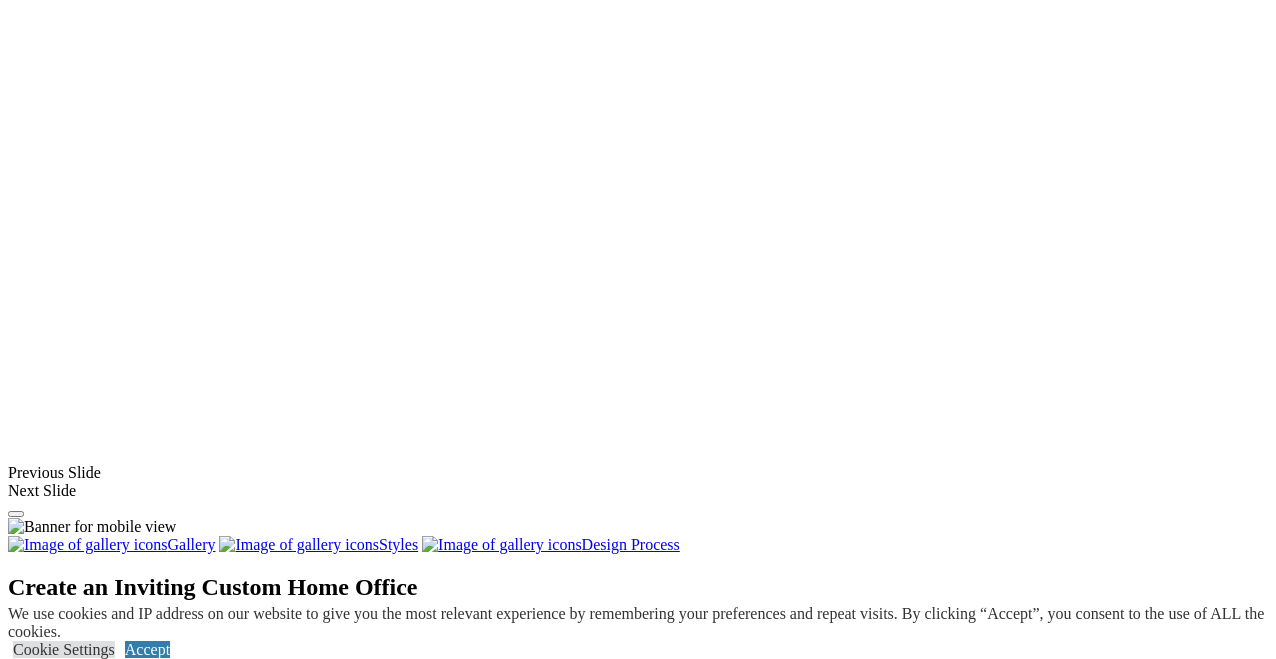 click on "Garage" at bounding box center [71, -466] 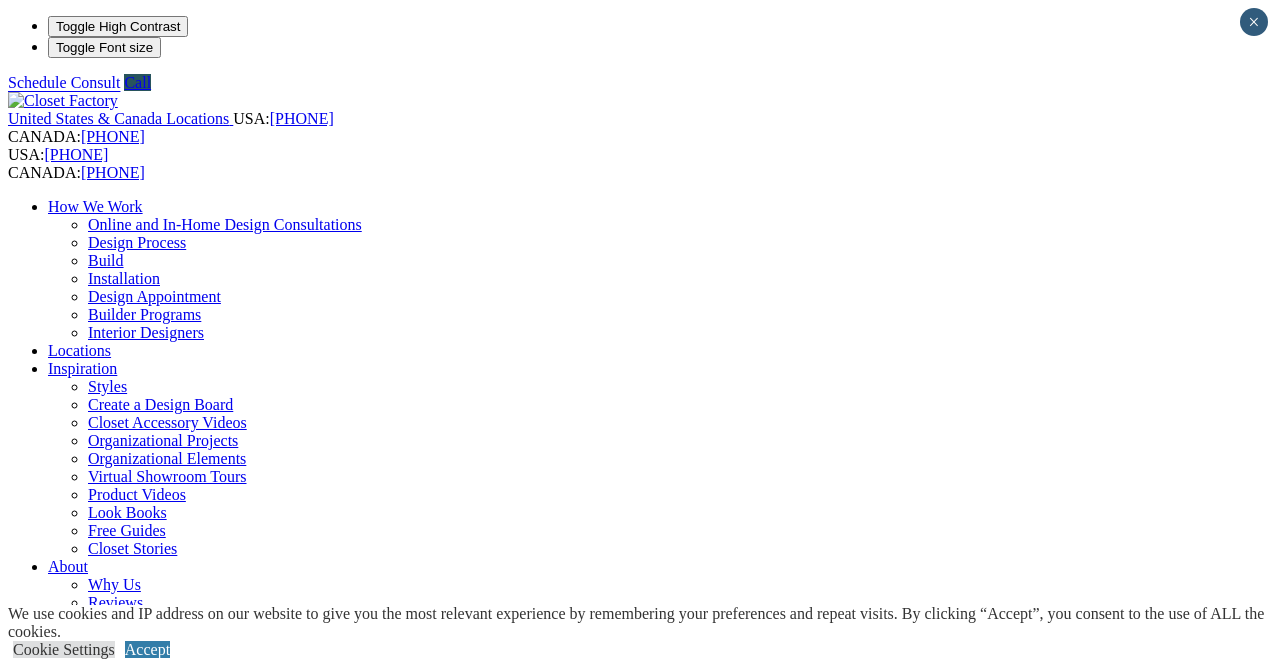 scroll, scrollTop: 0, scrollLeft: 0, axis: both 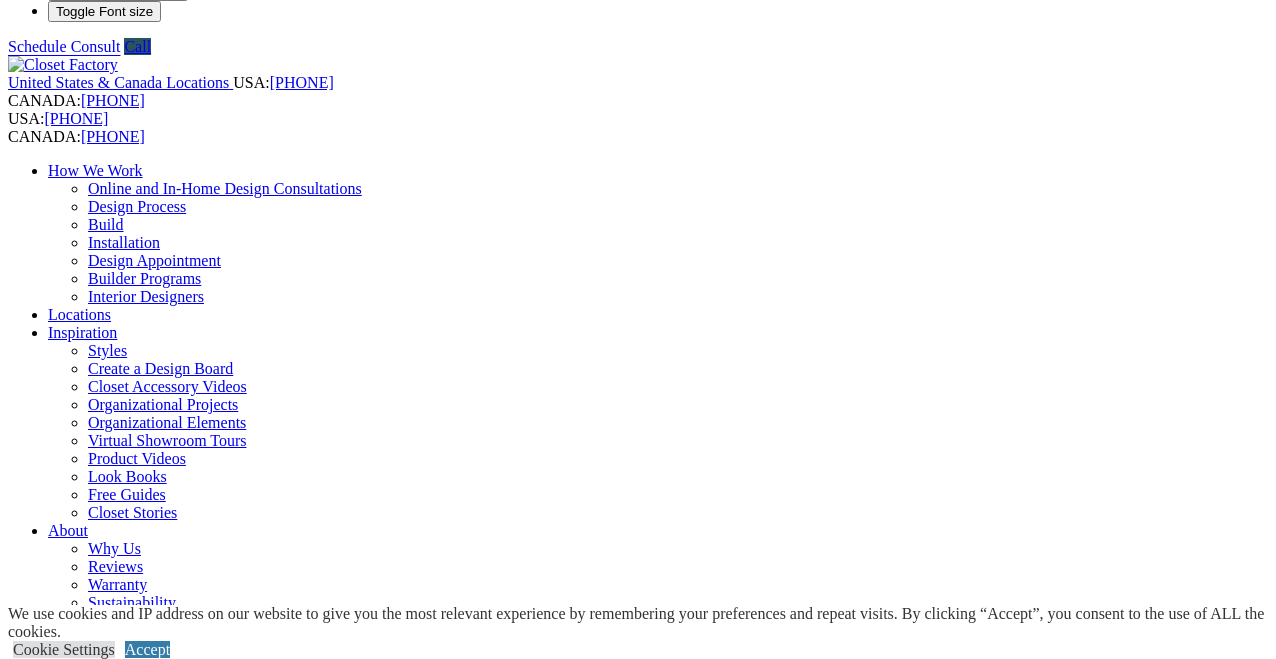 click on "Next Slide" at bounding box center (638, 1865) 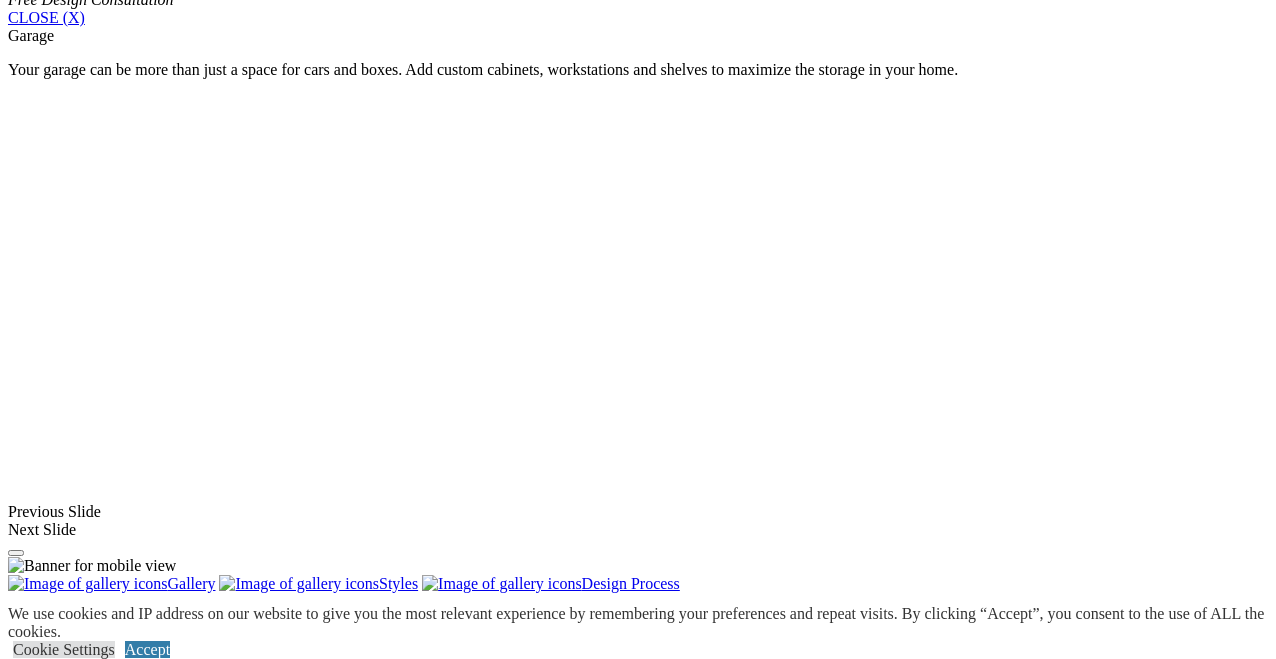 scroll, scrollTop: 1368, scrollLeft: 0, axis: vertical 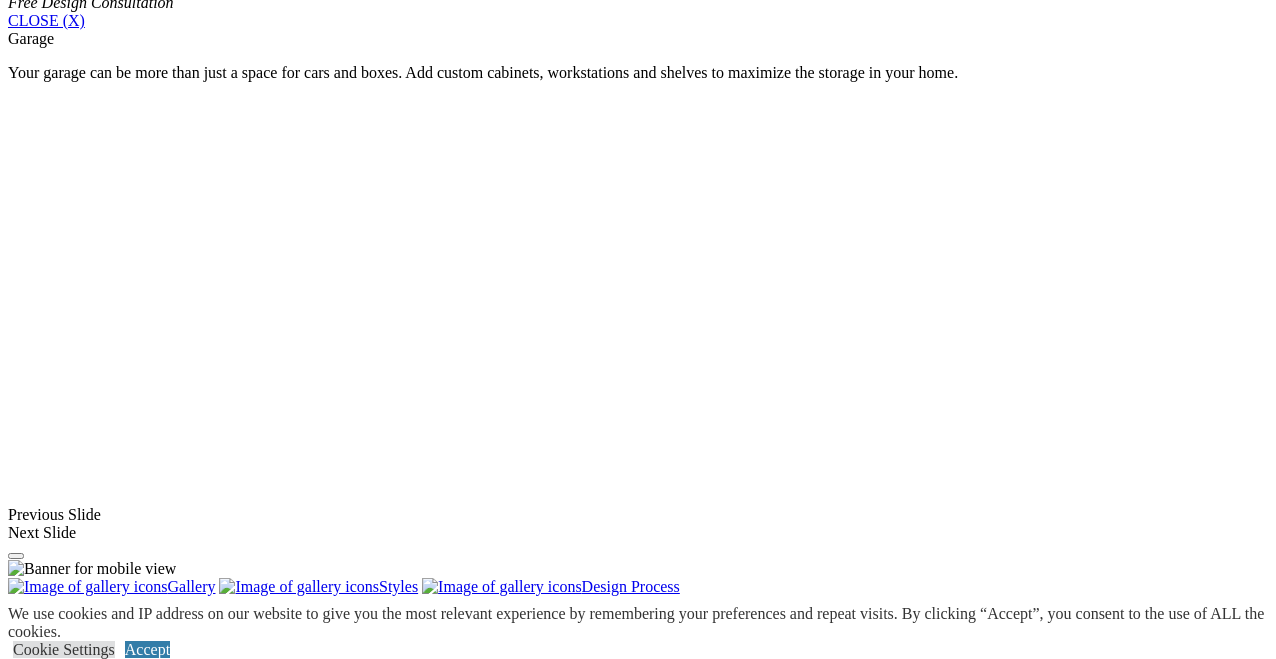 click at bounding box center (186, 1481) 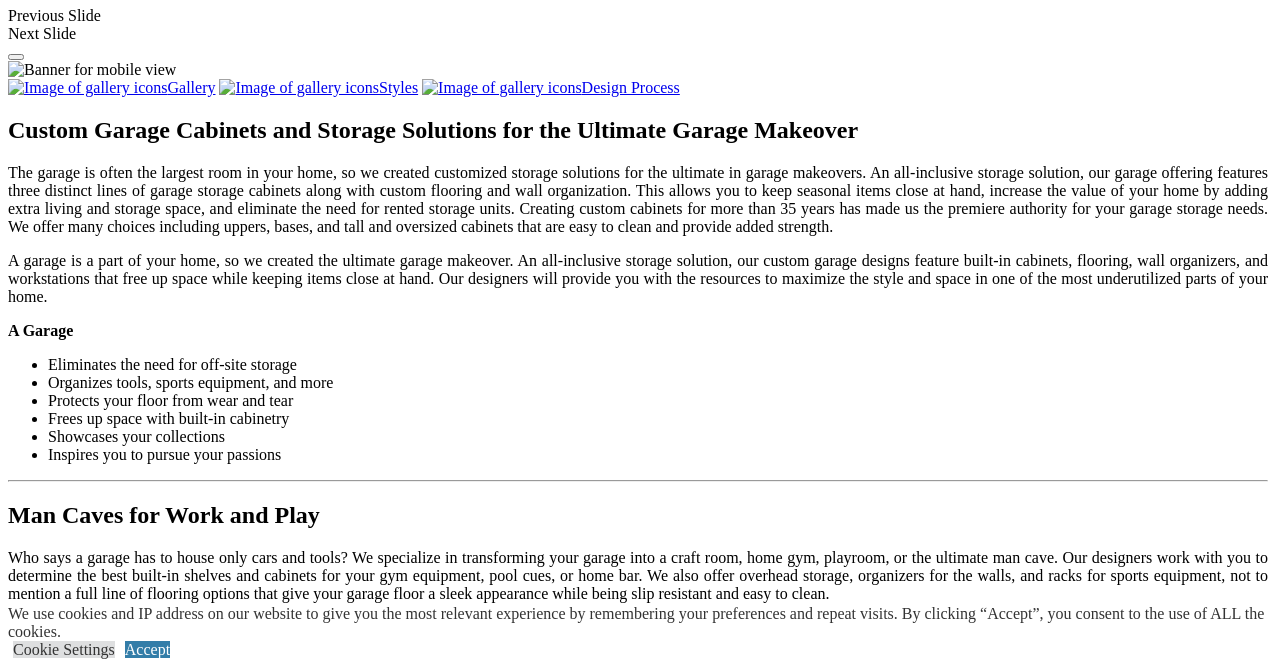 scroll, scrollTop: 1883, scrollLeft: 0, axis: vertical 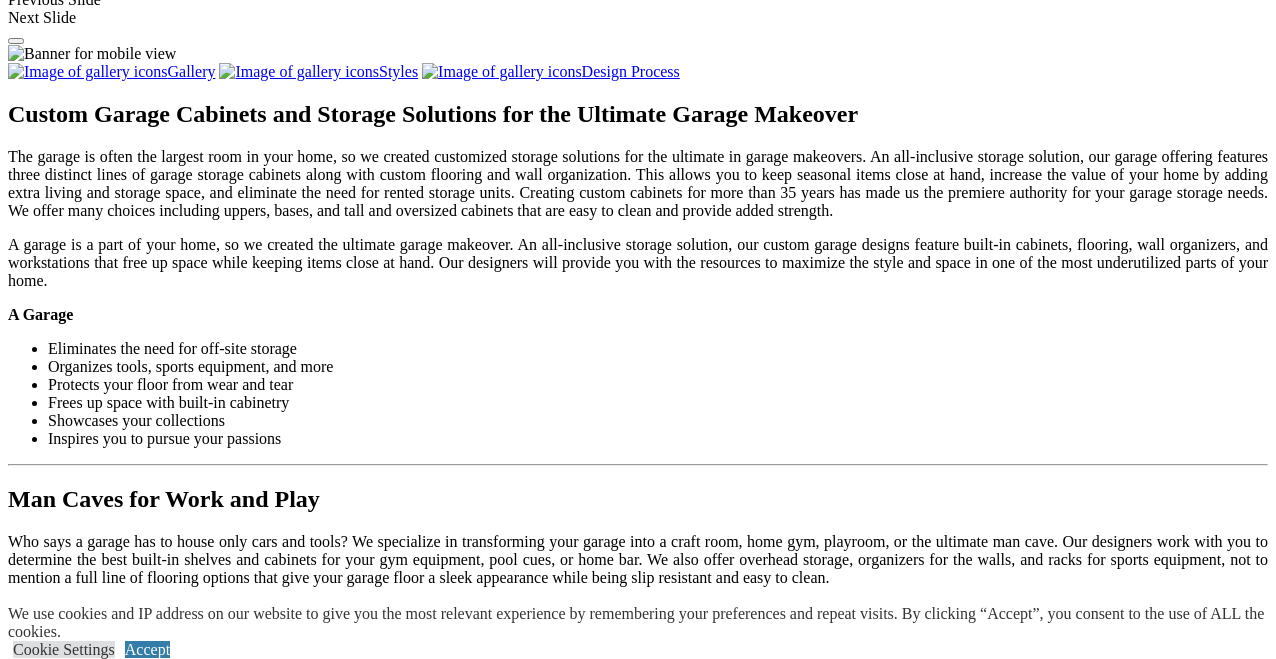 click on "Load More" at bounding box center [44, 1640] 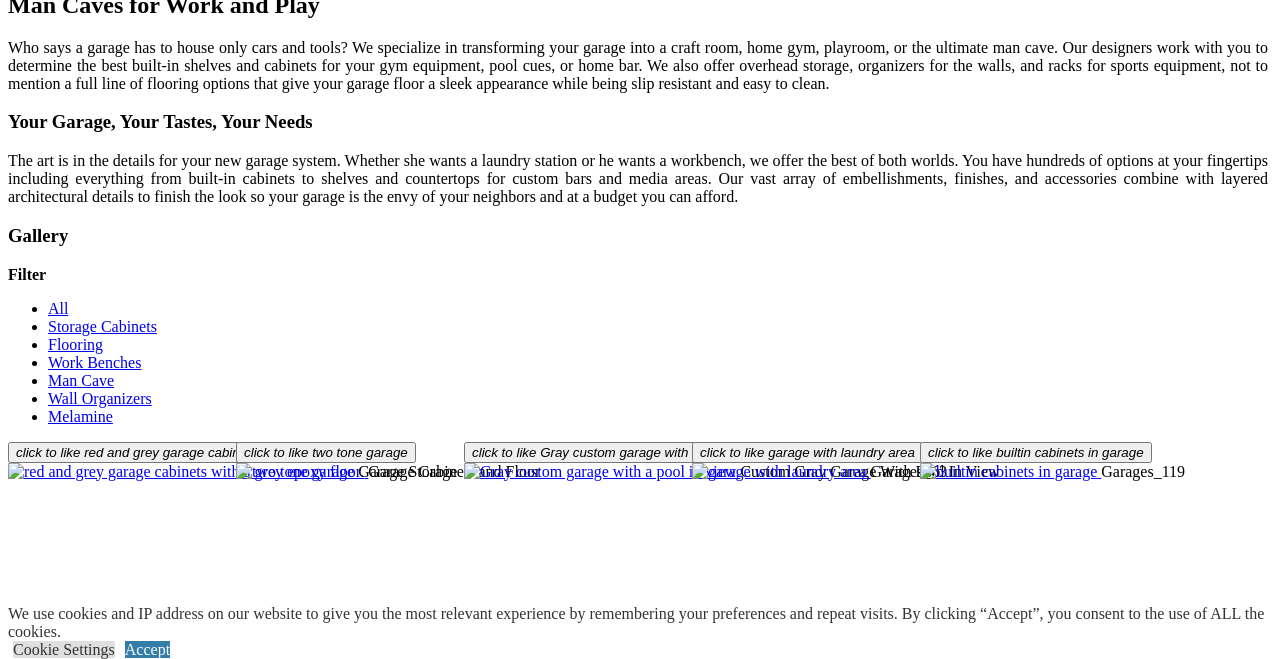 scroll, scrollTop: 2408, scrollLeft: 0, axis: vertical 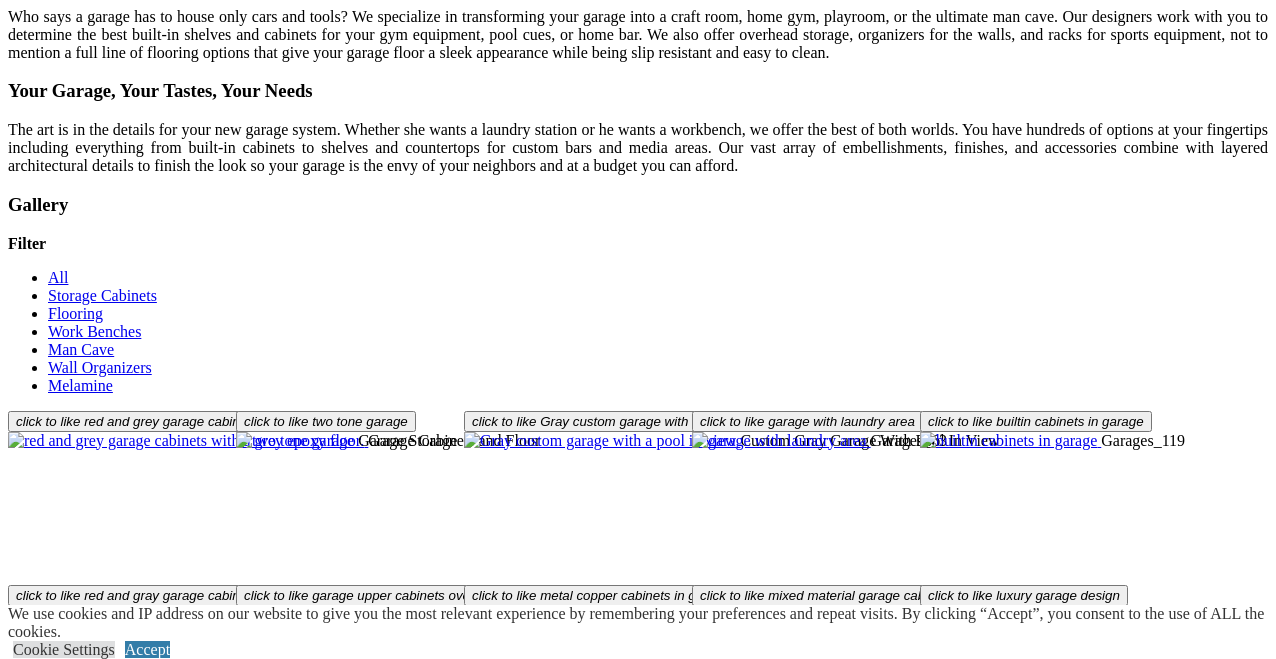 click on "Load More" at bounding box center [44, 1463] 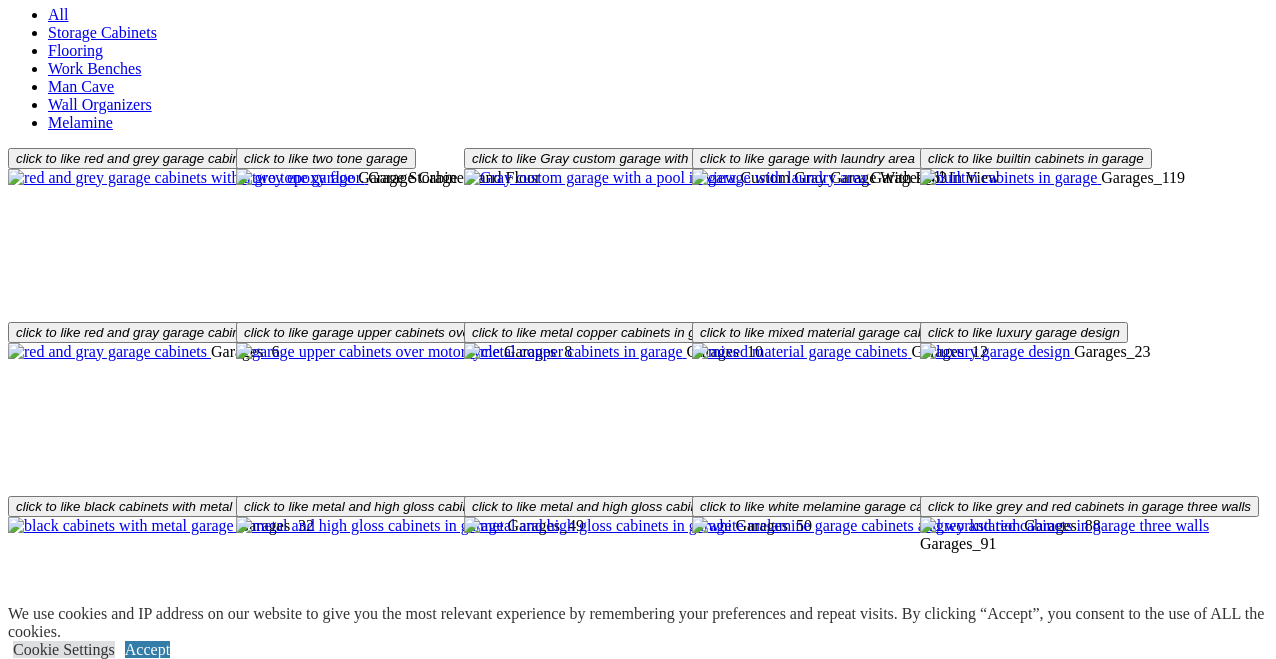 scroll, scrollTop: 2650, scrollLeft: 0, axis: vertical 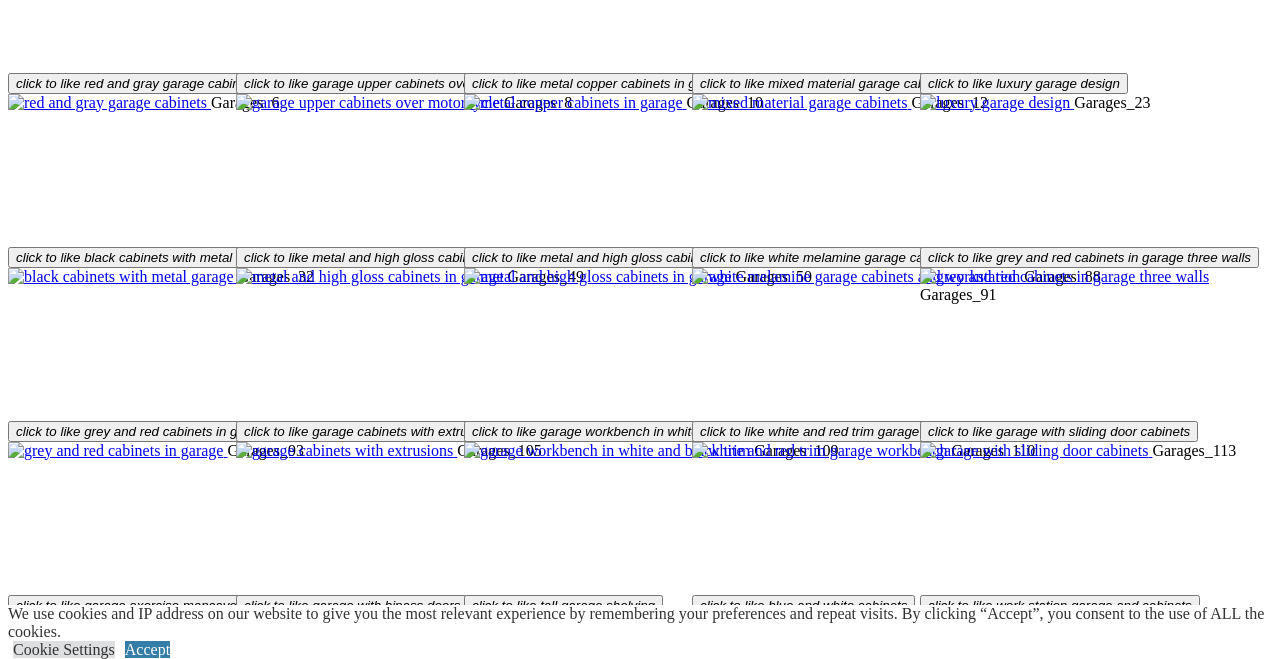 click on "Look Books" at bounding box center (127, -2264) 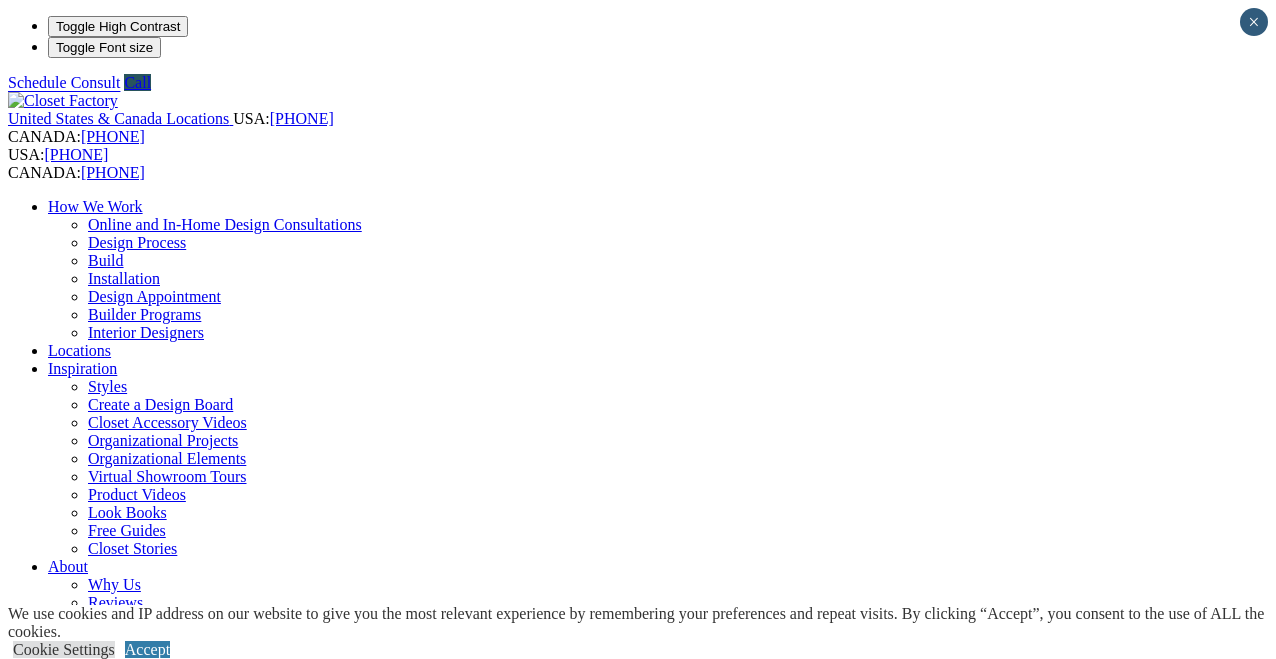 scroll, scrollTop: 0, scrollLeft: 0, axis: both 